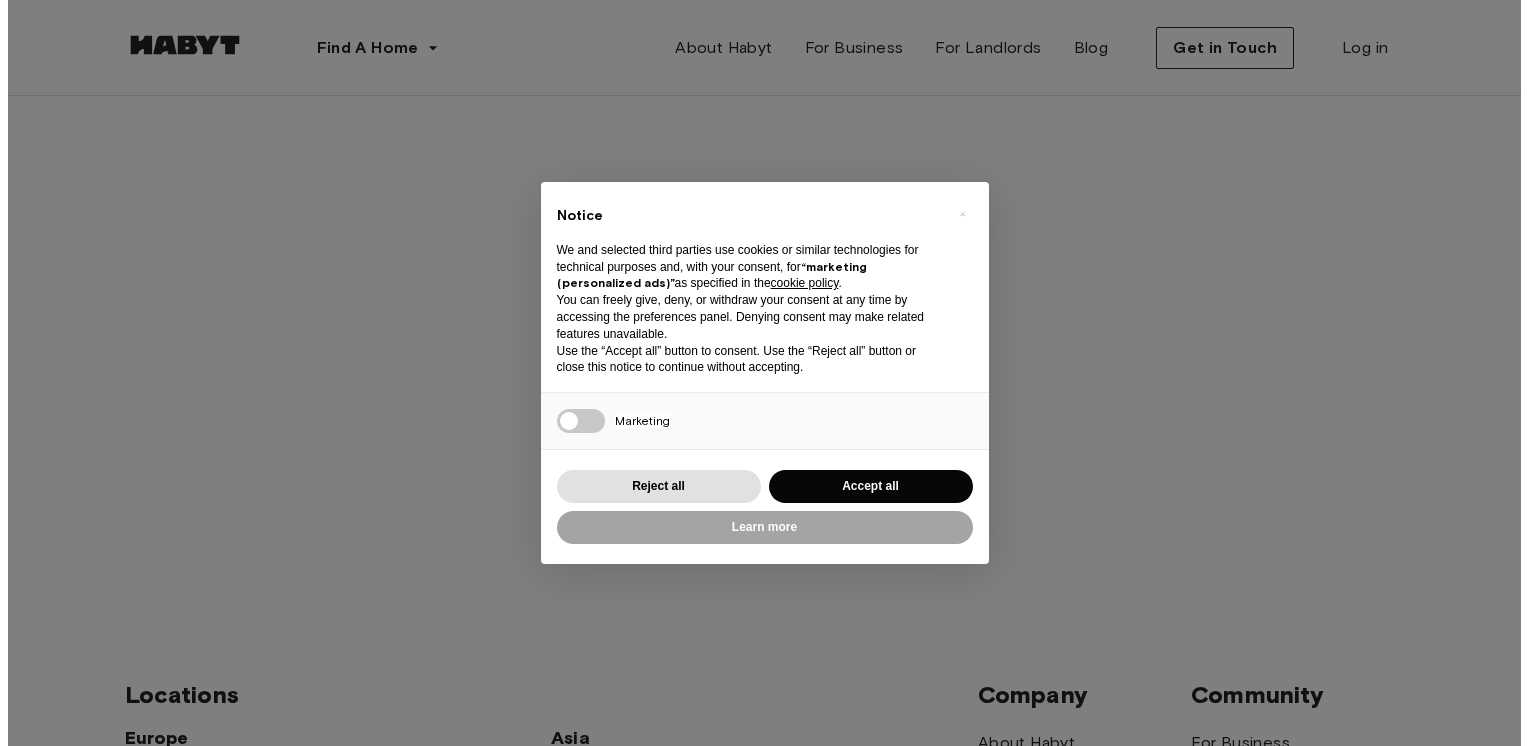 scroll, scrollTop: 0, scrollLeft: 0, axis: both 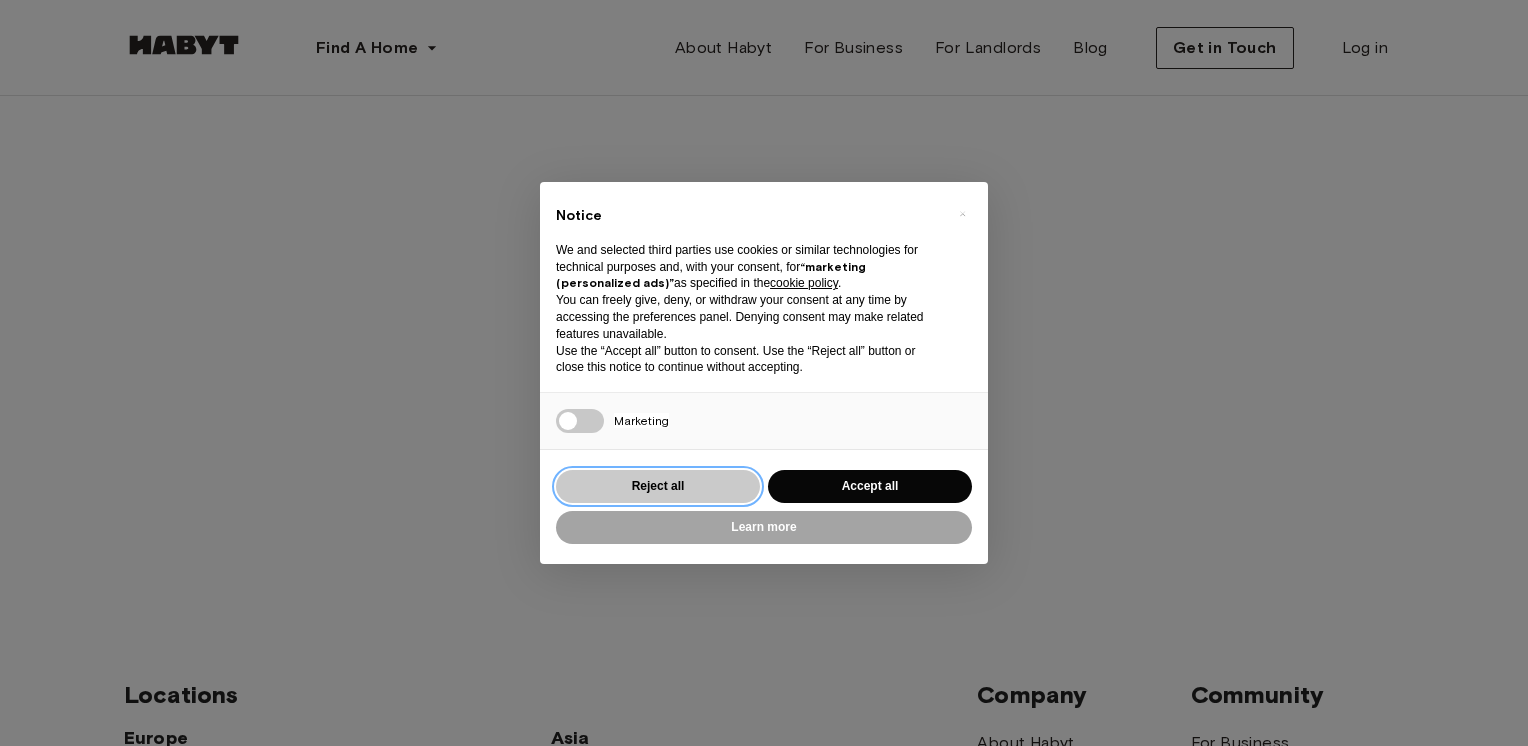 click on "Reject all" at bounding box center [658, 486] 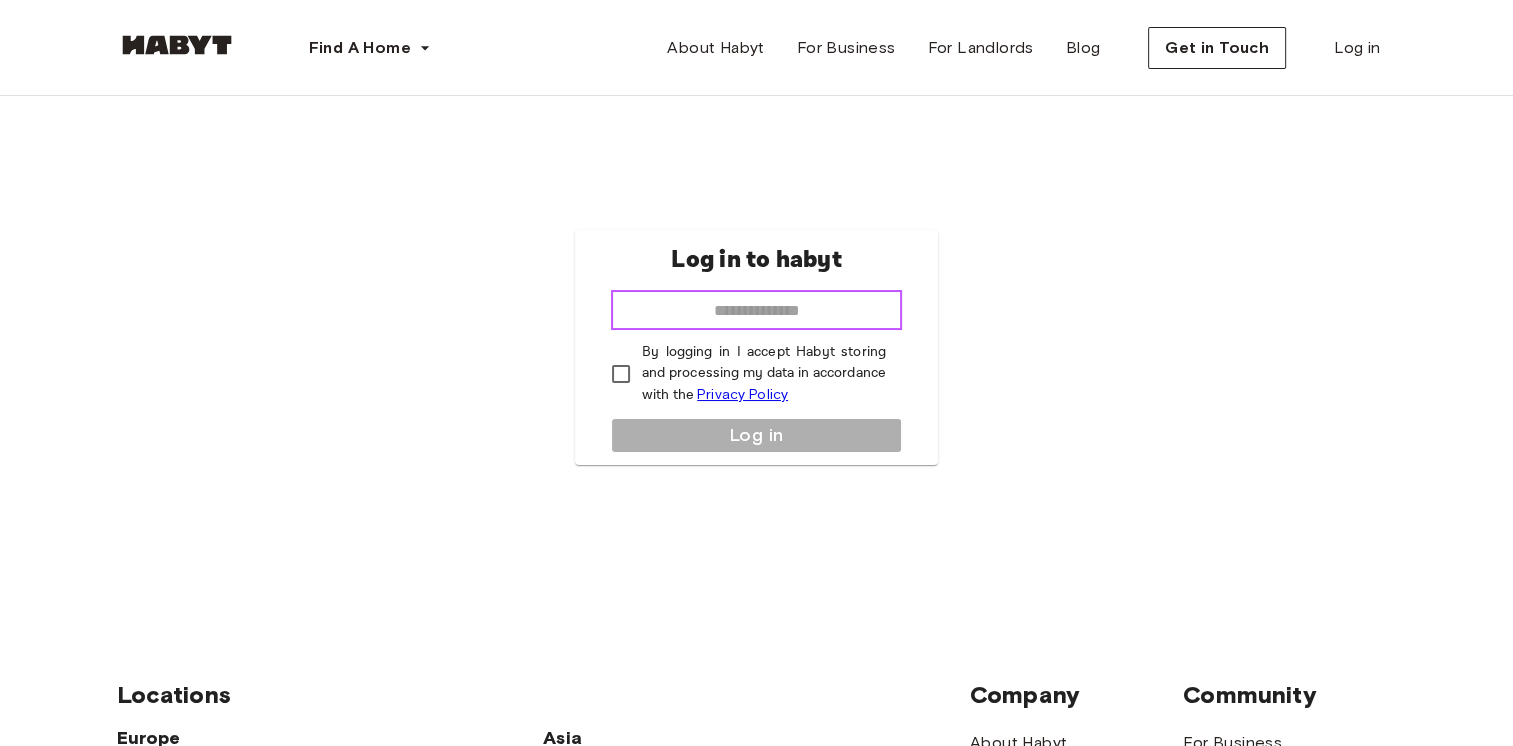 click at bounding box center (756, 310) 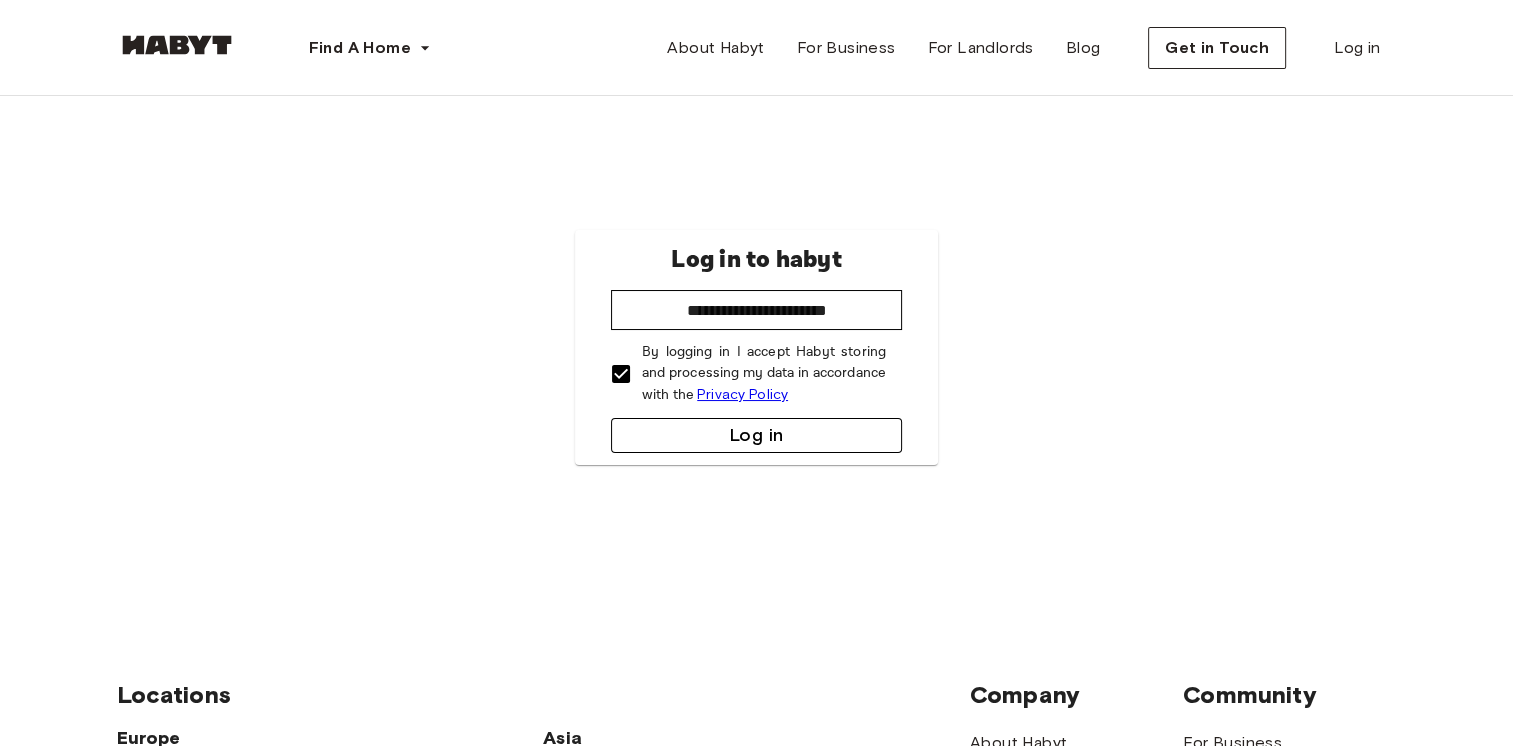 click on "Log in" at bounding box center [756, 435] 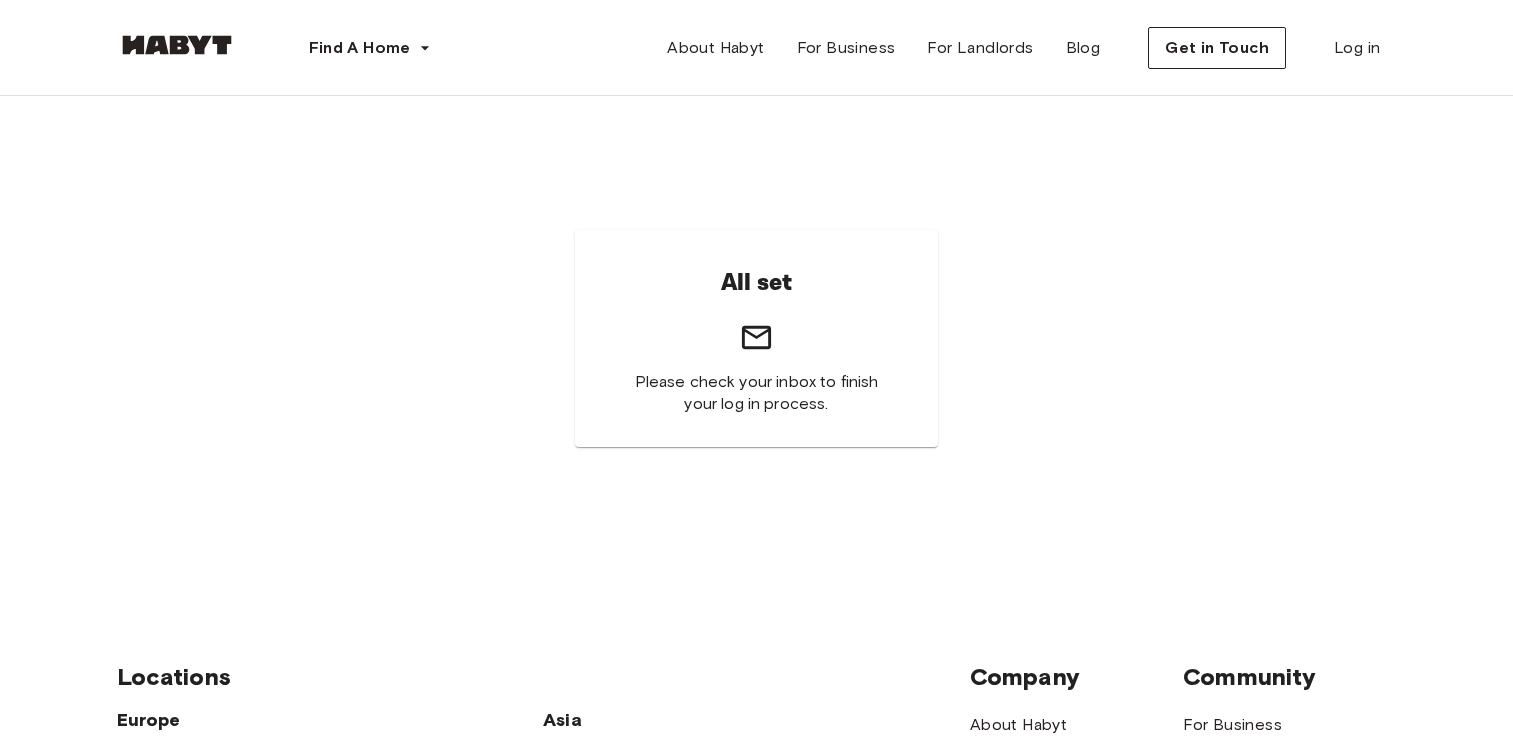 scroll, scrollTop: 0, scrollLeft: 0, axis: both 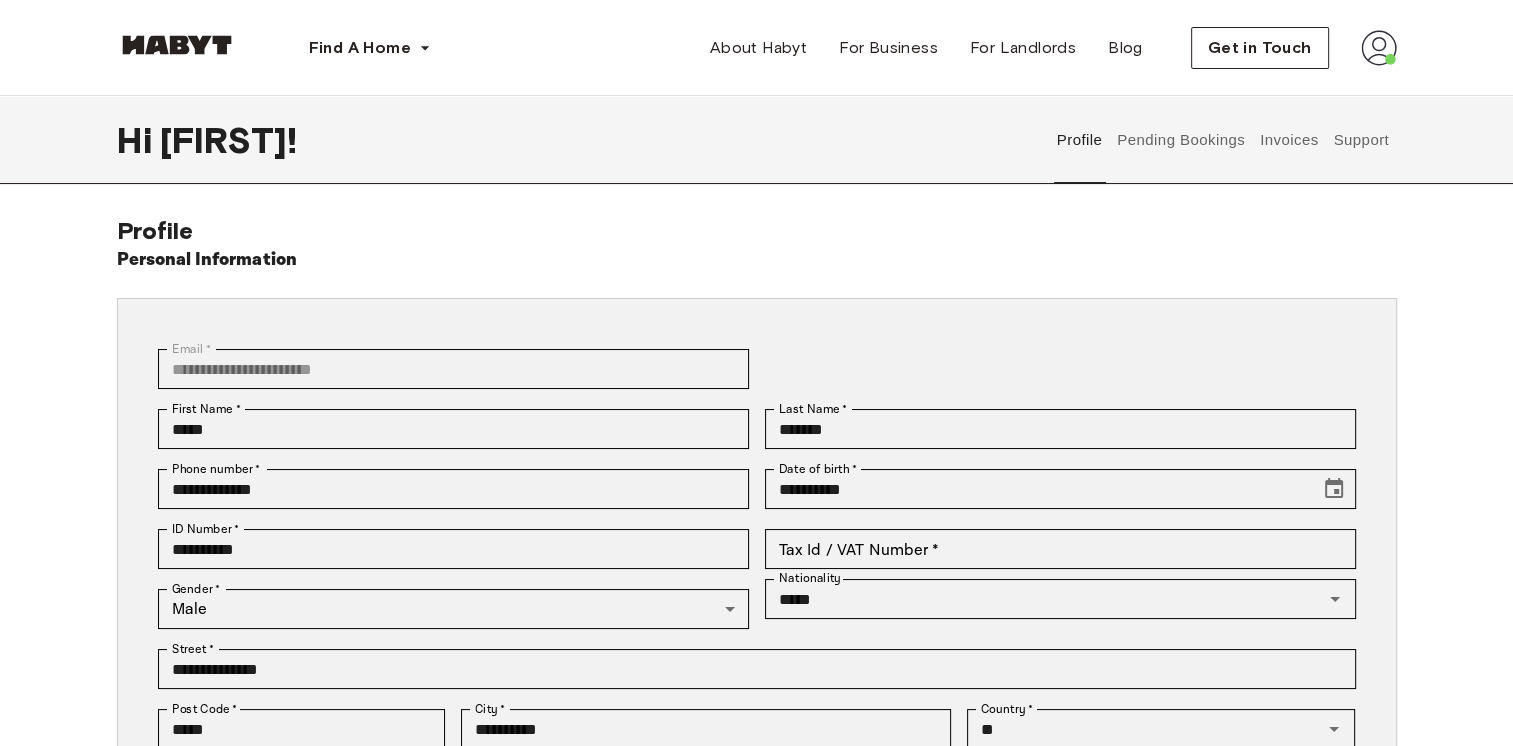 click on "Pending Bookings" at bounding box center [1181, 140] 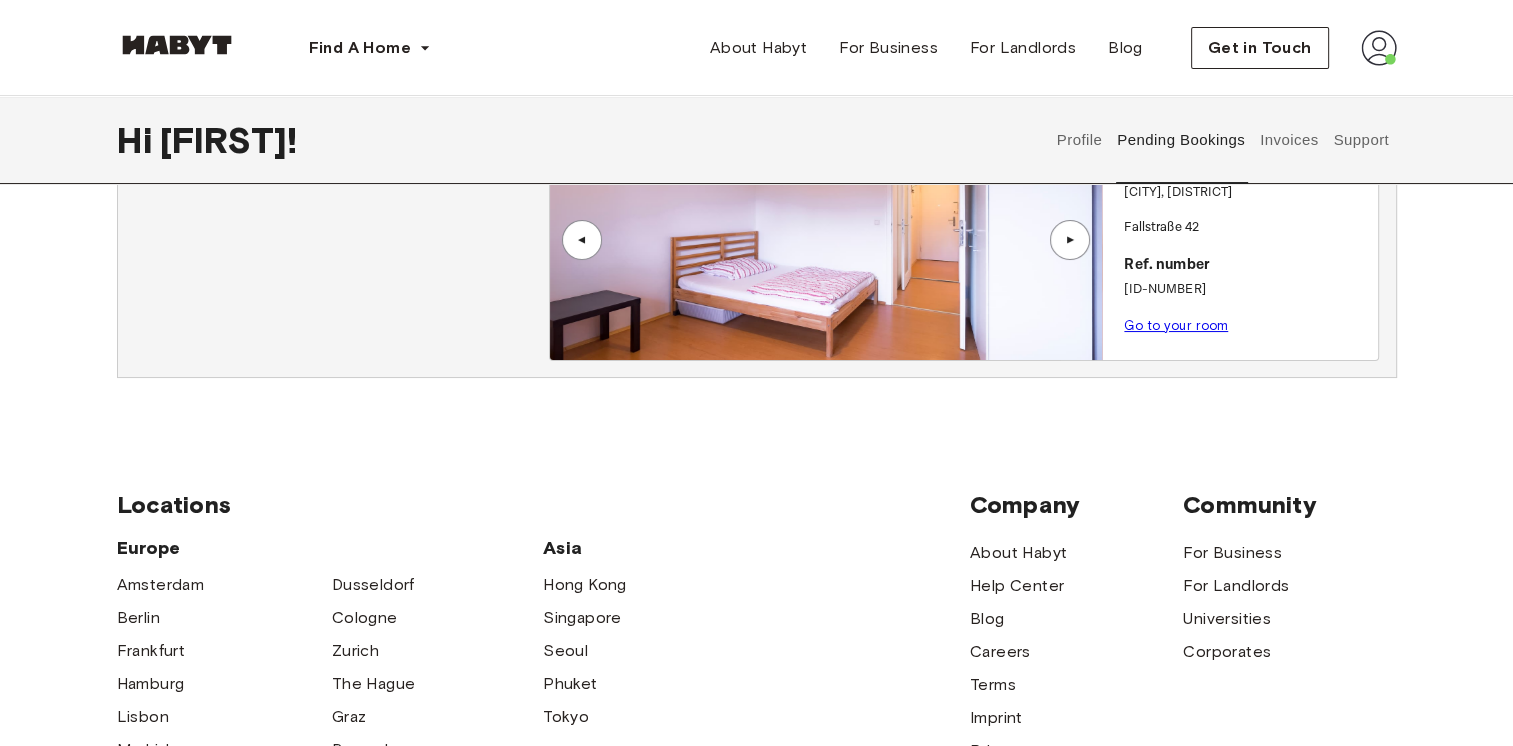 scroll, scrollTop: 0, scrollLeft: 0, axis: both 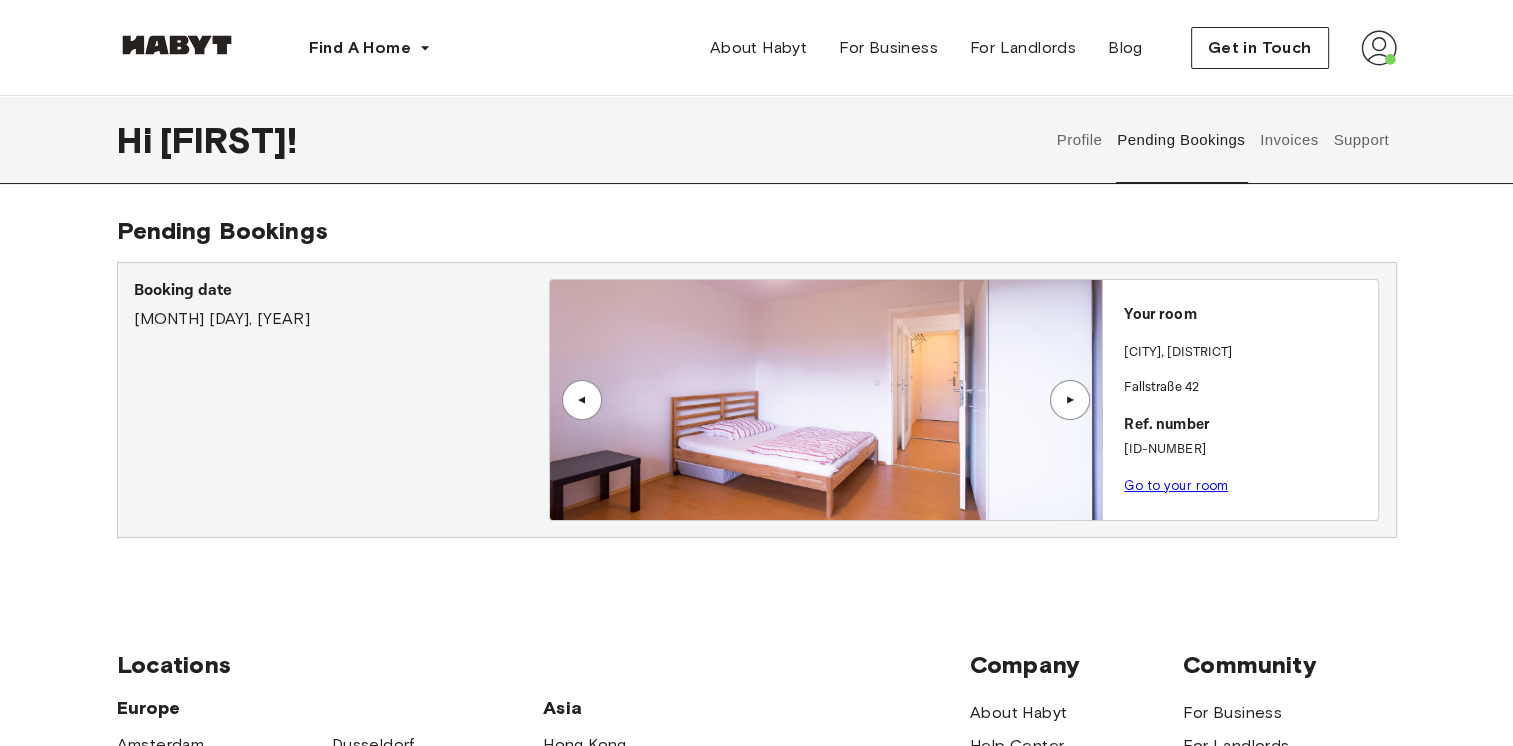 click on "Invoices" at bounding box center (1288, 140) 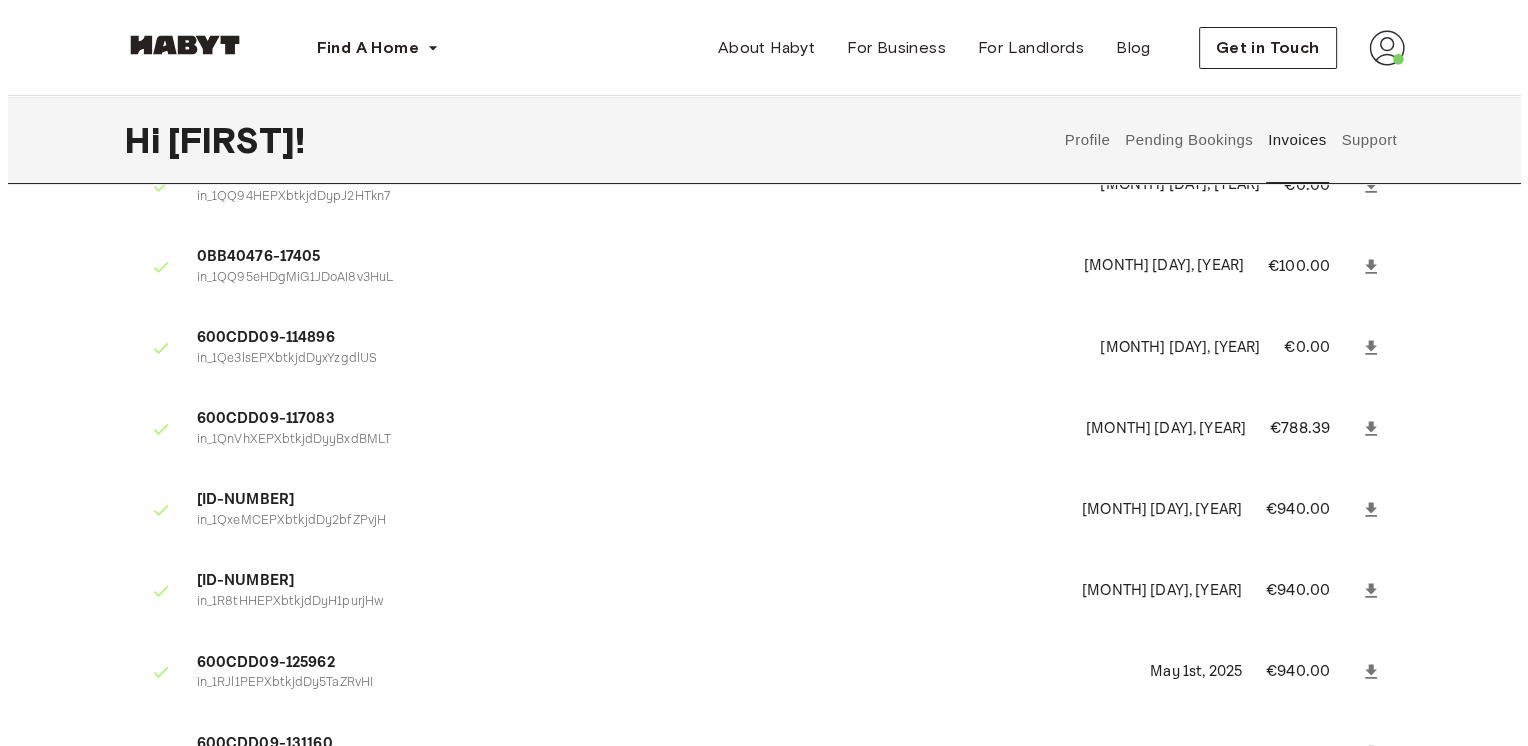 scroll, scrollTop: 0, scrollLeft: 0, axis: both 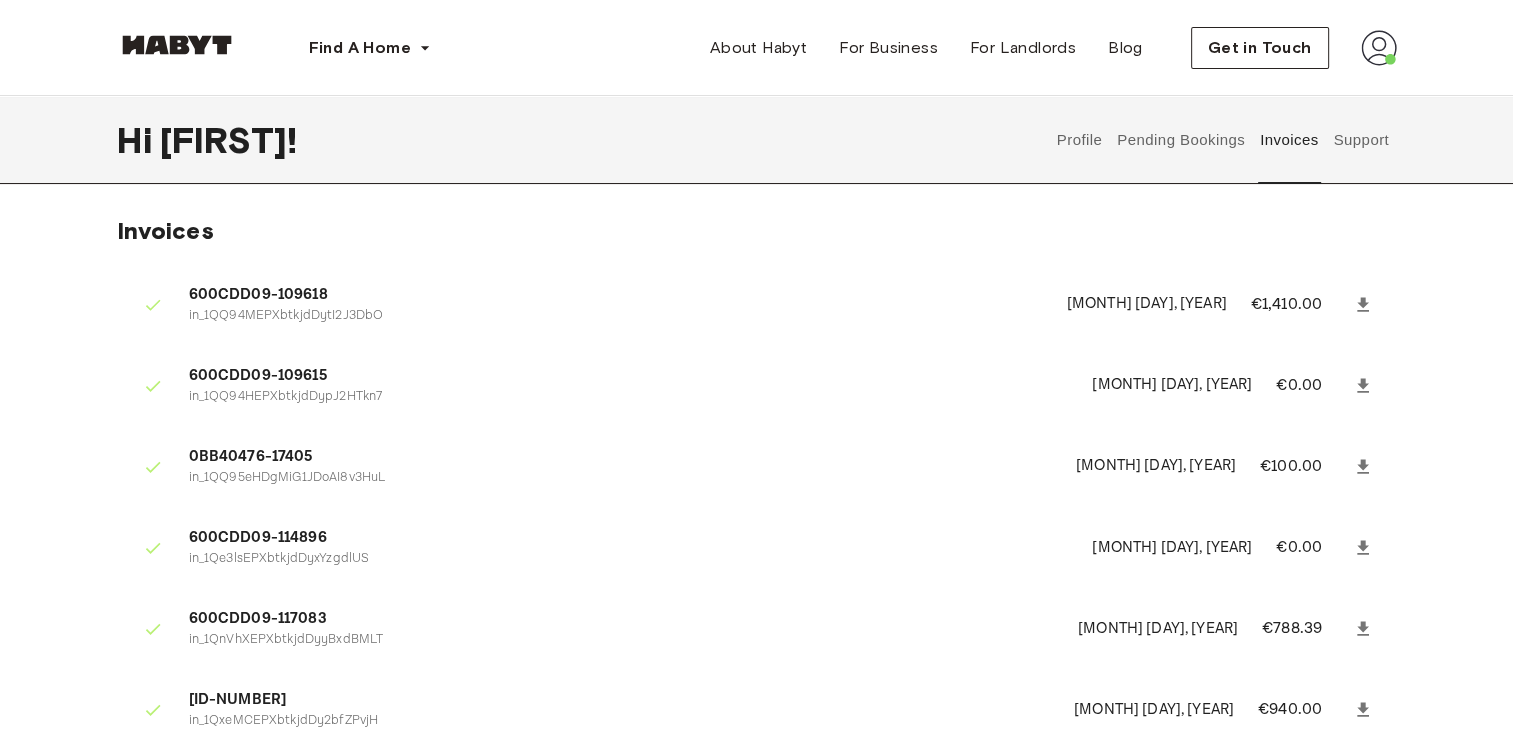 click on "Pending Bookings" at bounding box center (1181, 140) 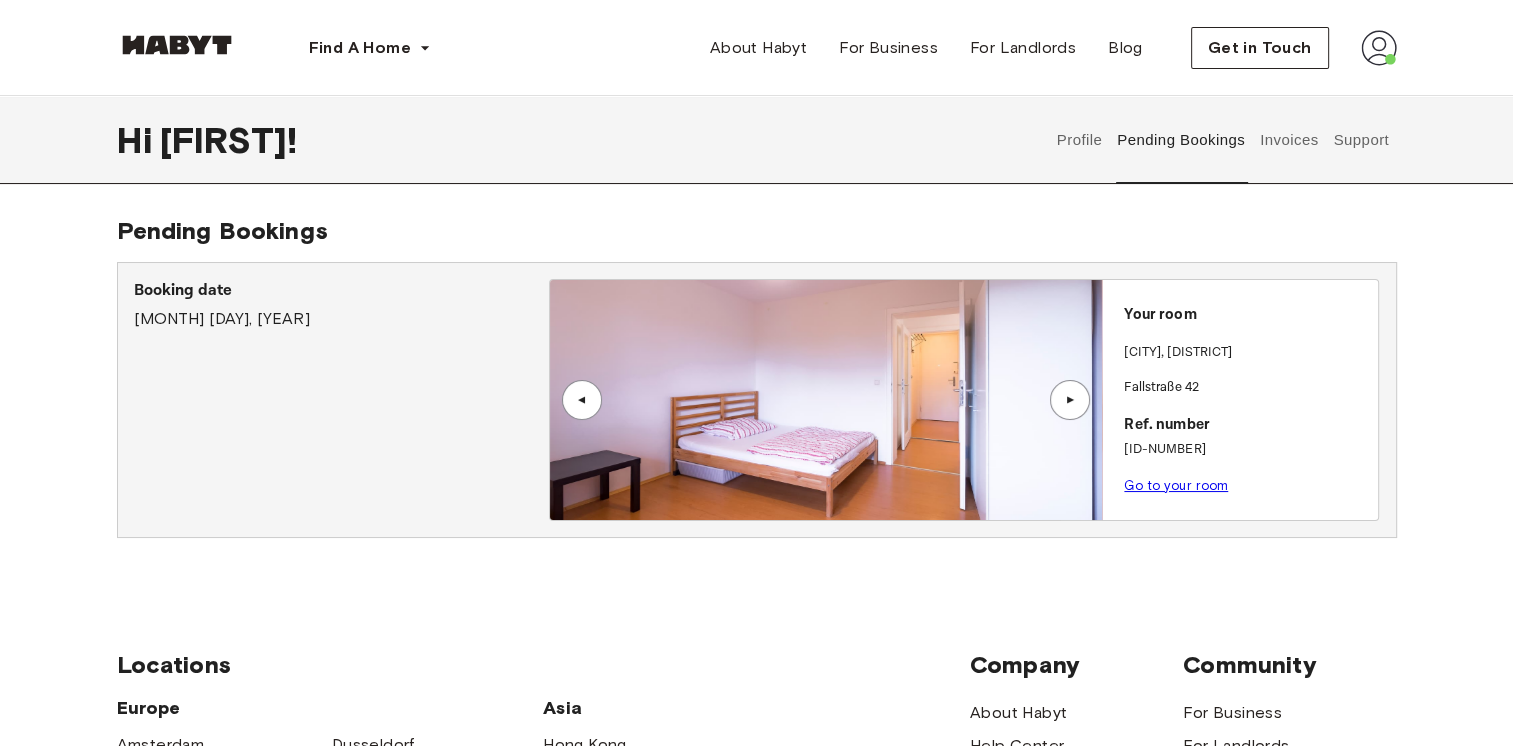 click on "Go to your room" at bounding box center [1176, 485] 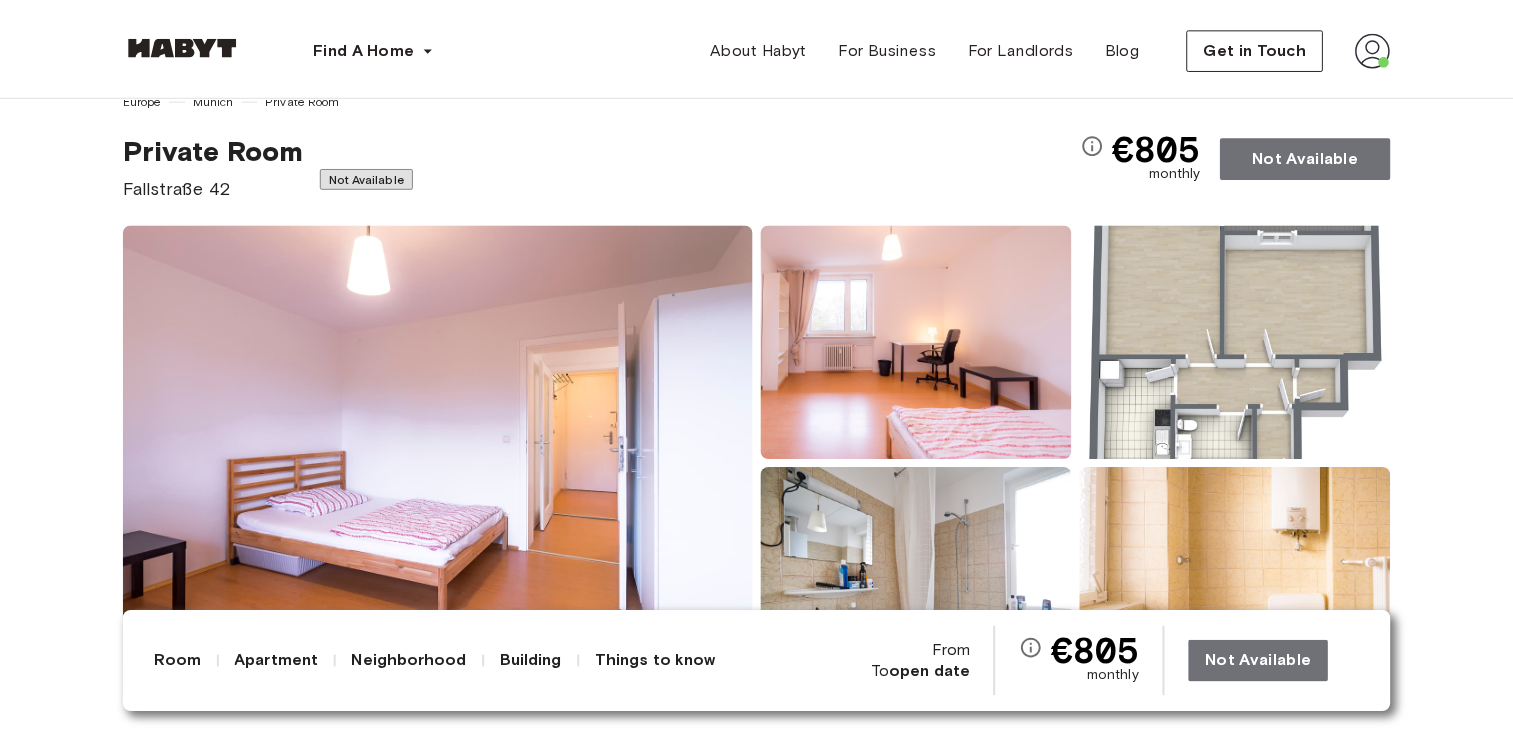 scroll, scrollTop: 0, scrollLeft: 0, axis: both 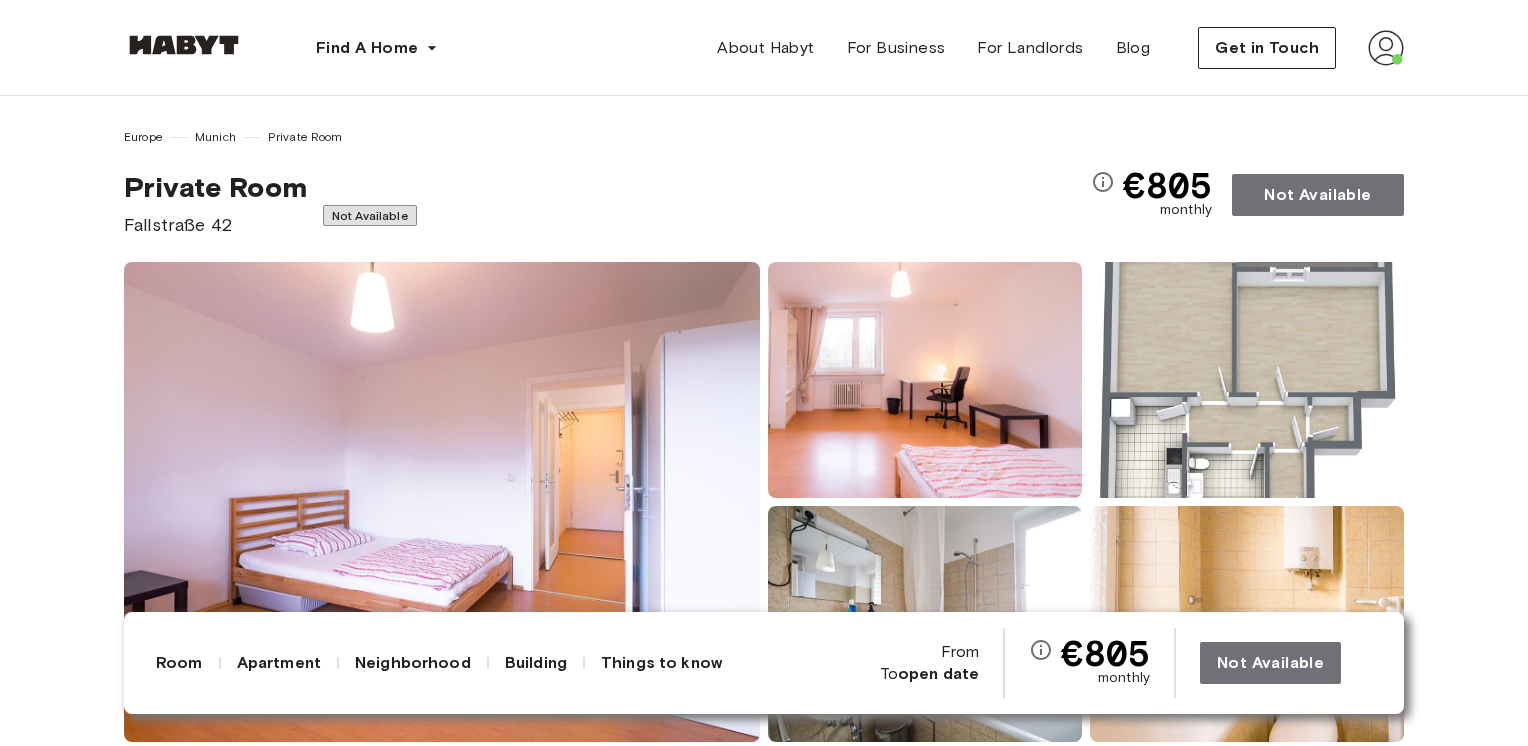click at bounding box center (1386, 48) 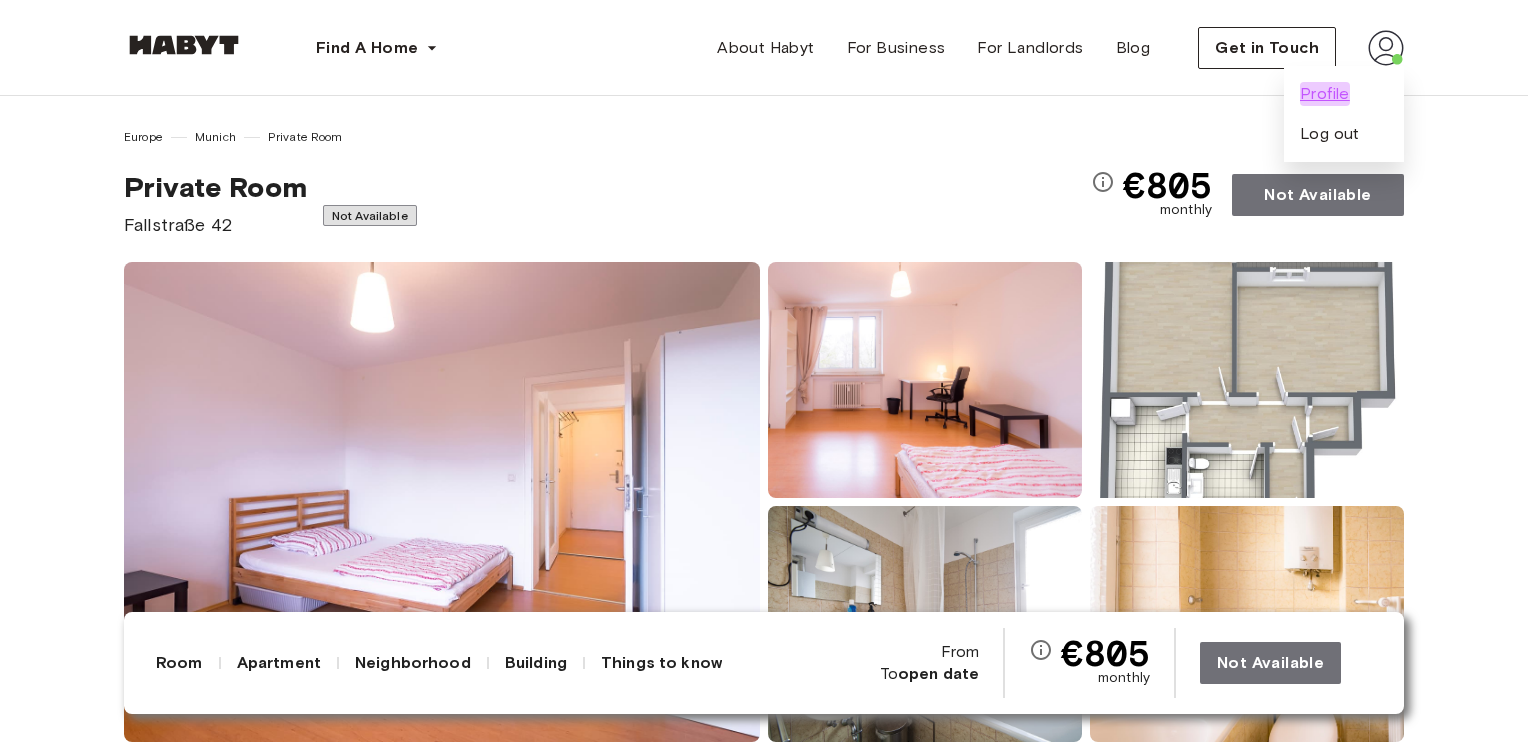 click on "Profile" at bounding box center [1325, 94] 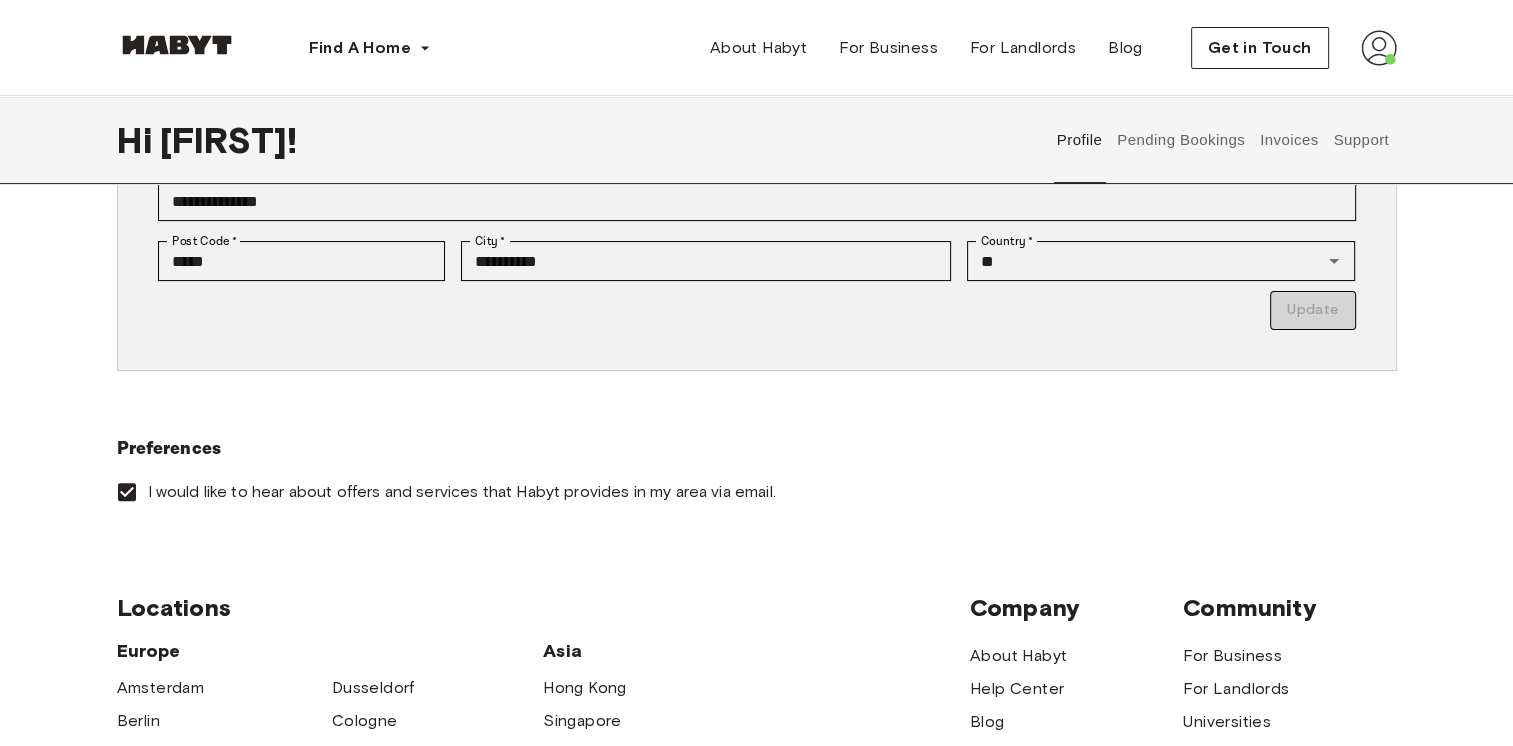 scroll, scrollTop: 0, scrollLeft: 0, axis: both 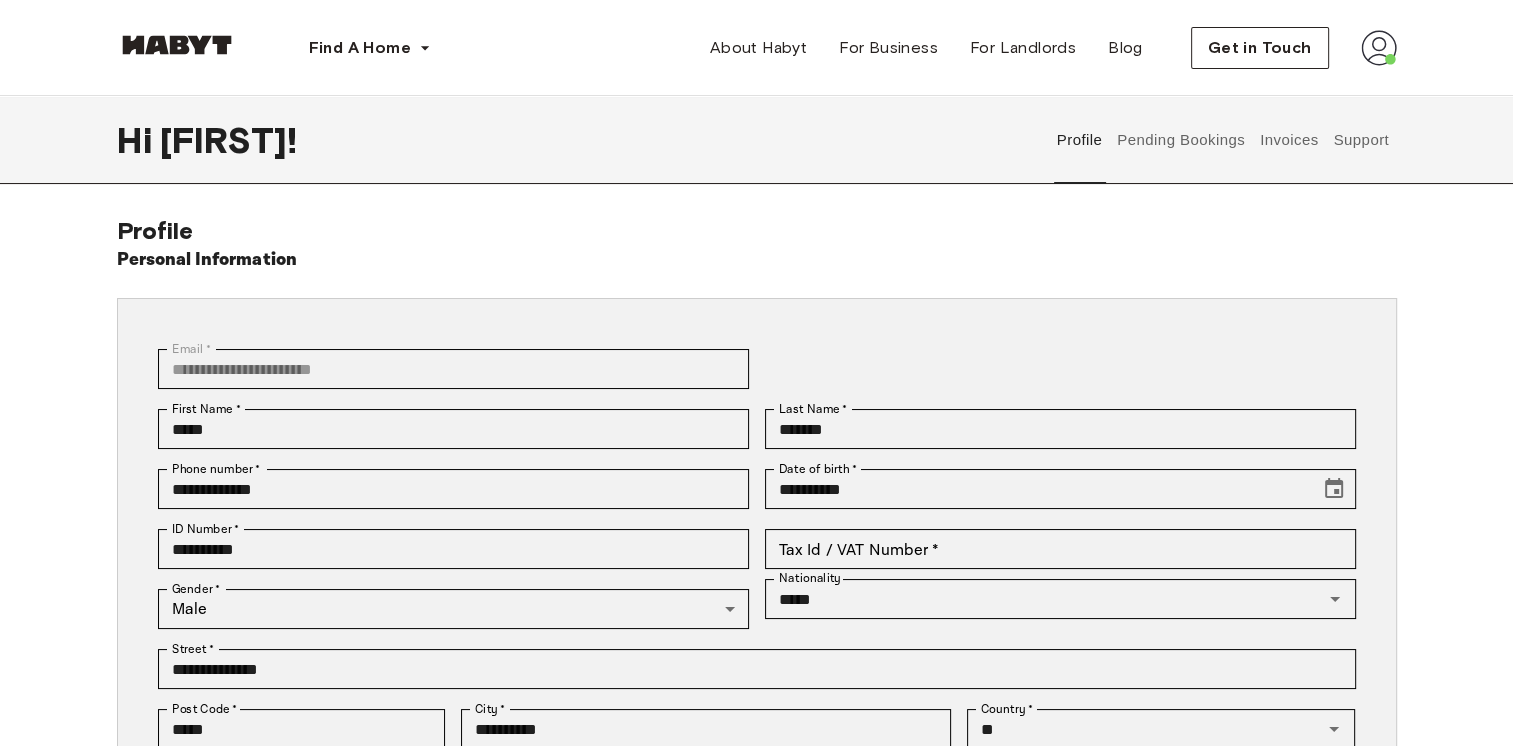 click on "Pending Bookings" at bounding box center [1181, 140] 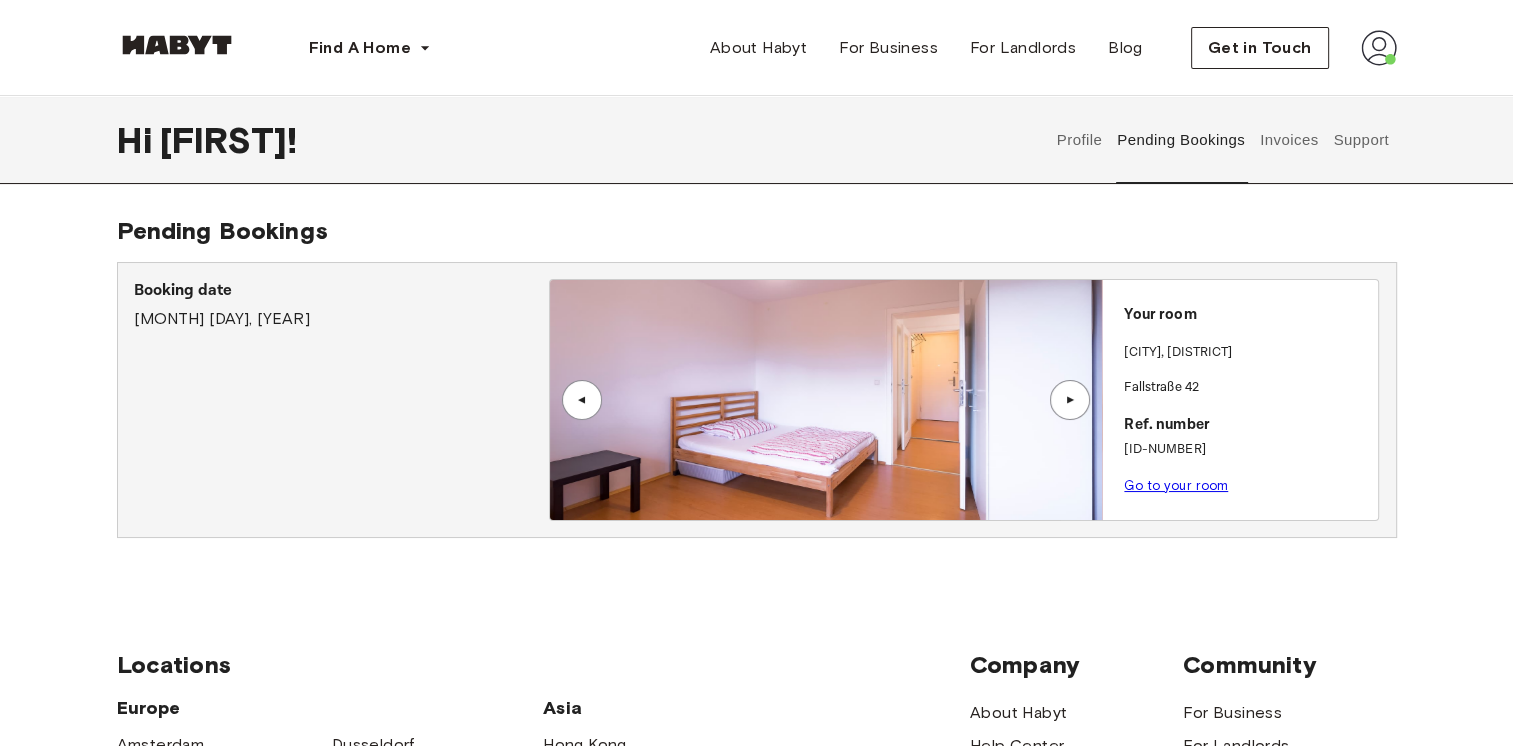 click on "Invoices" at bounding box center [1288, 140] 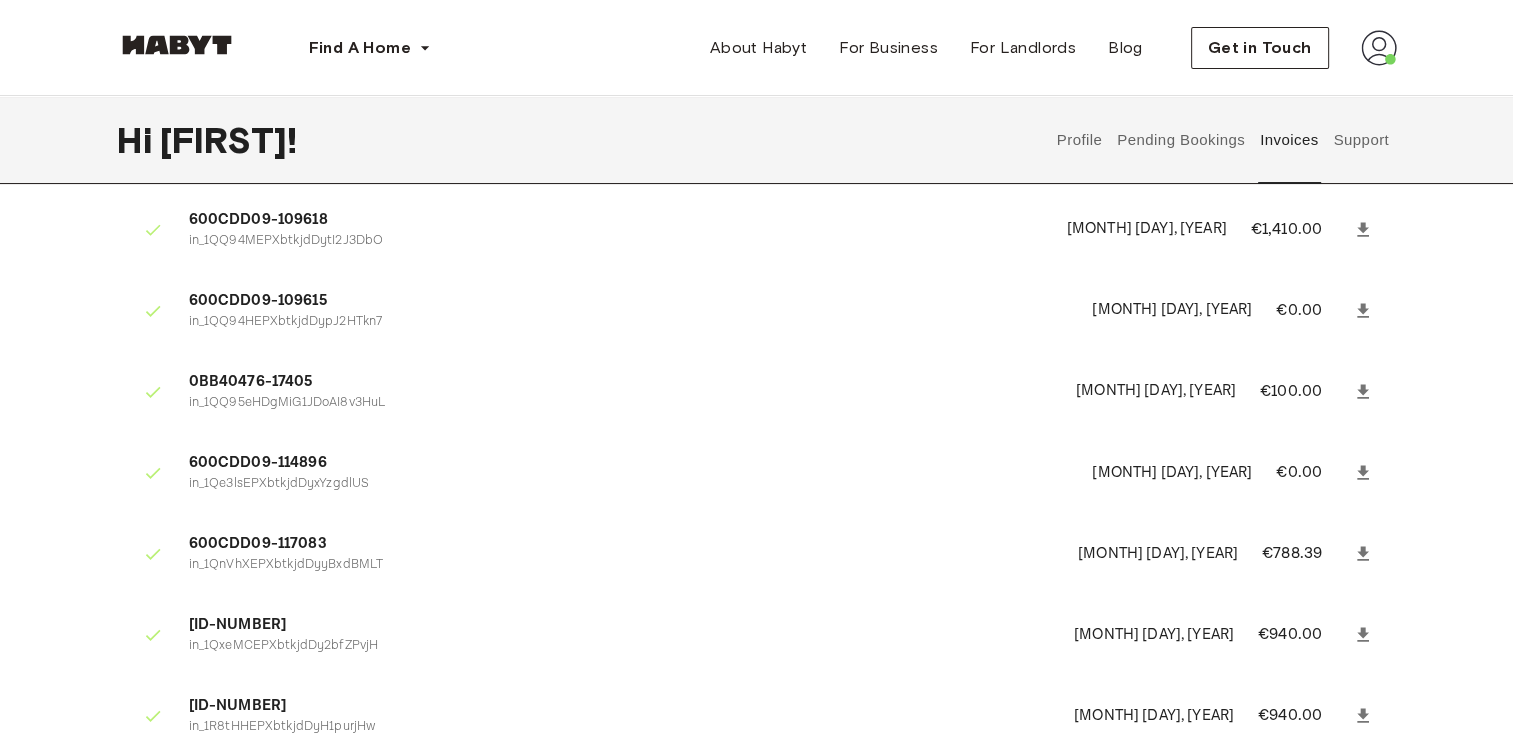 scroll, scrollTop: 0, scrollLeft: 0, axis: both 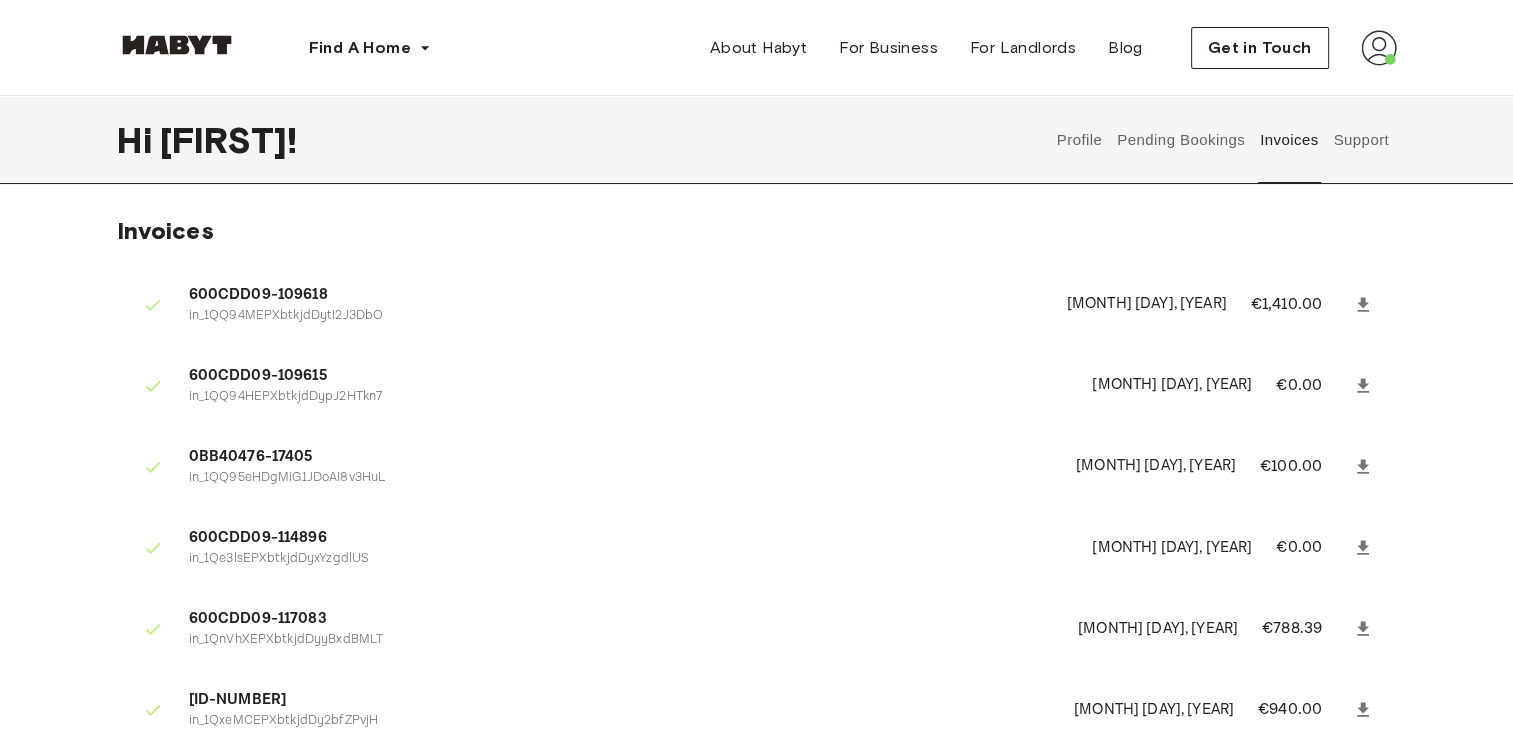 click on "Support" at bounding box center [1361, 140] 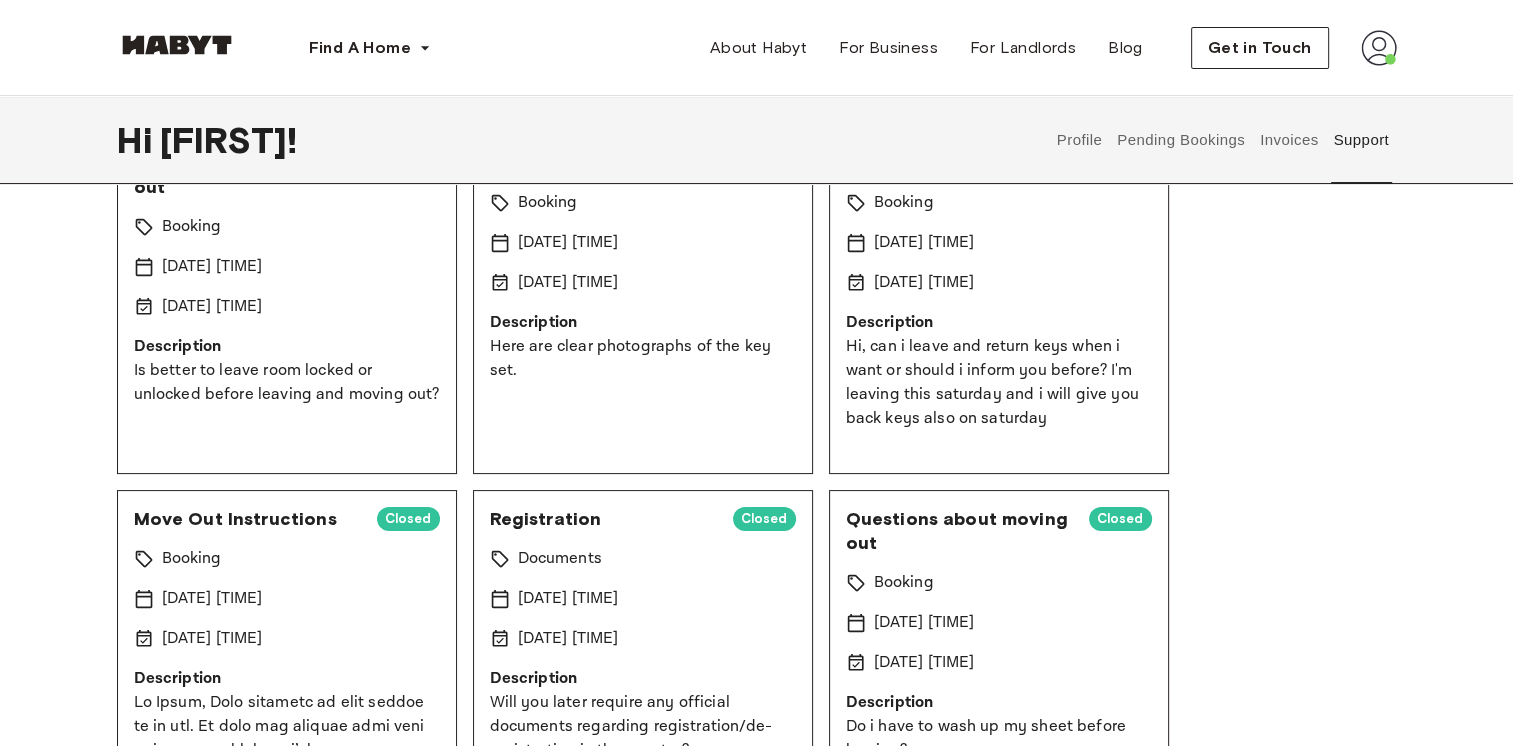 scroll, scrollTop: 116, scrollLeft: 0, axis: vertical 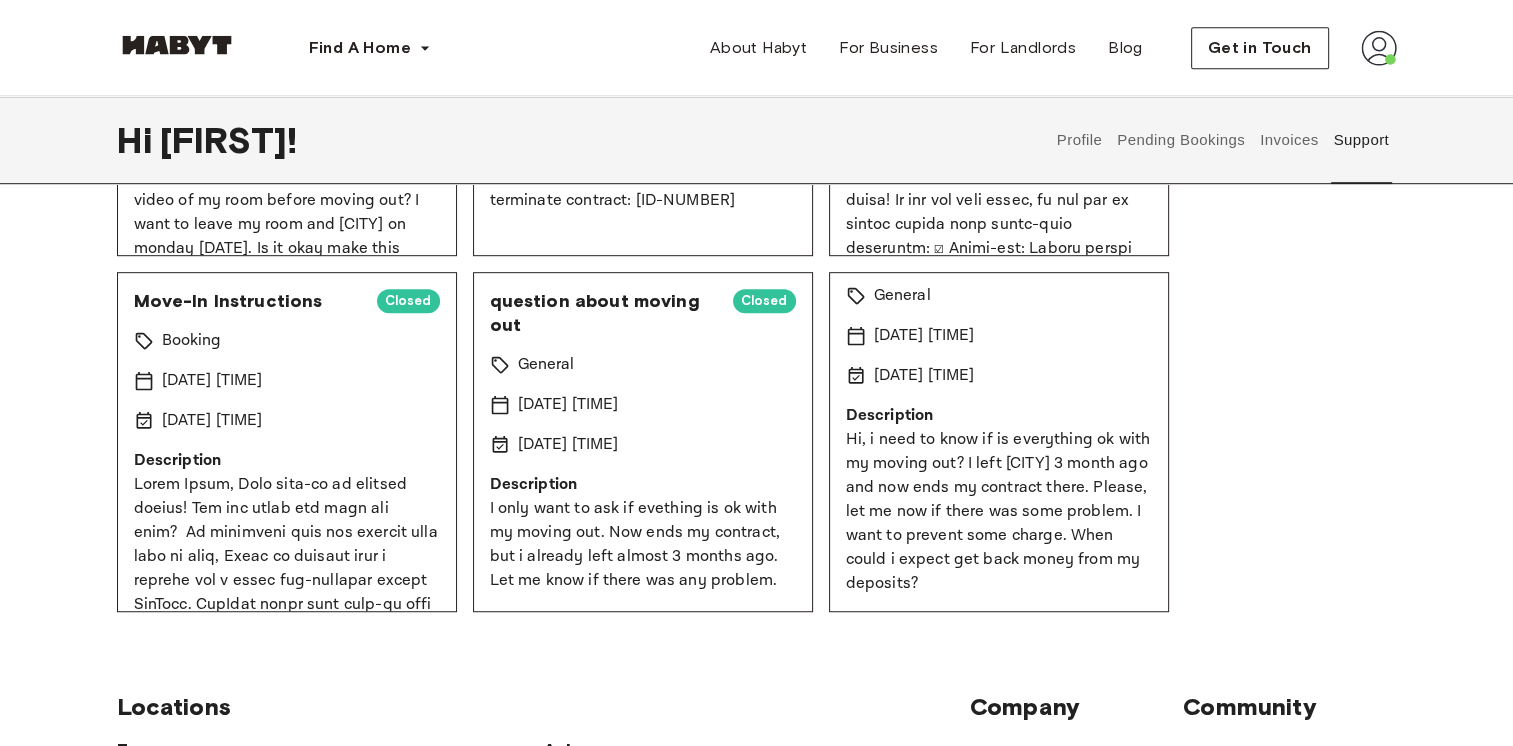 click on "Questions about moving out Closed General [DATE] [TIME] [DATE] [TIME] Description Hi, i need to know if is everything ok with my moving out? I left [CITY] 3 month ago and now ends my contract there. Please, let me now if there was some problem. I want to prevent some charge. When could i expect get back money from my deposits?" at bounding box center [999, 442] 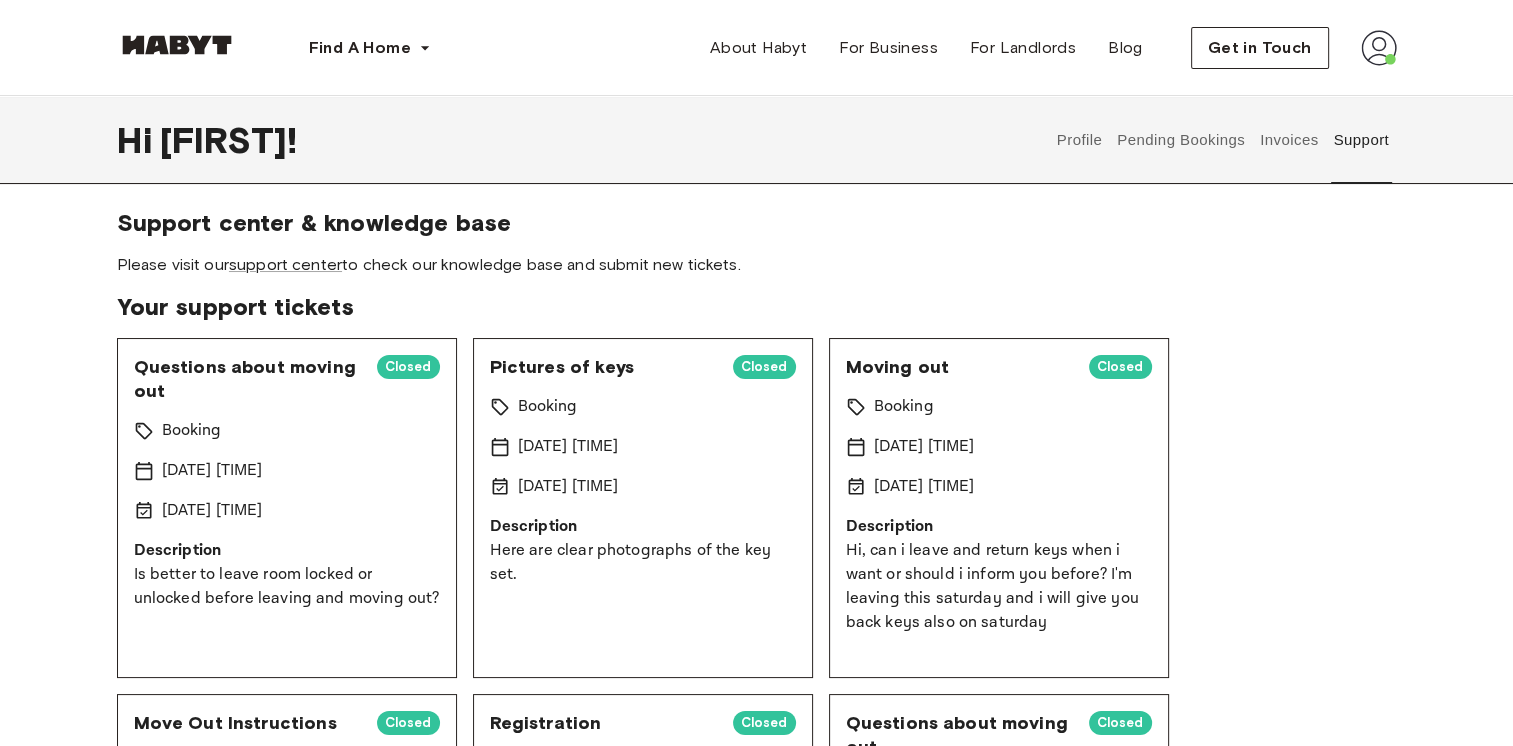 scroll, scrollTop: 10, scrollLeft: 0, axis: vertical 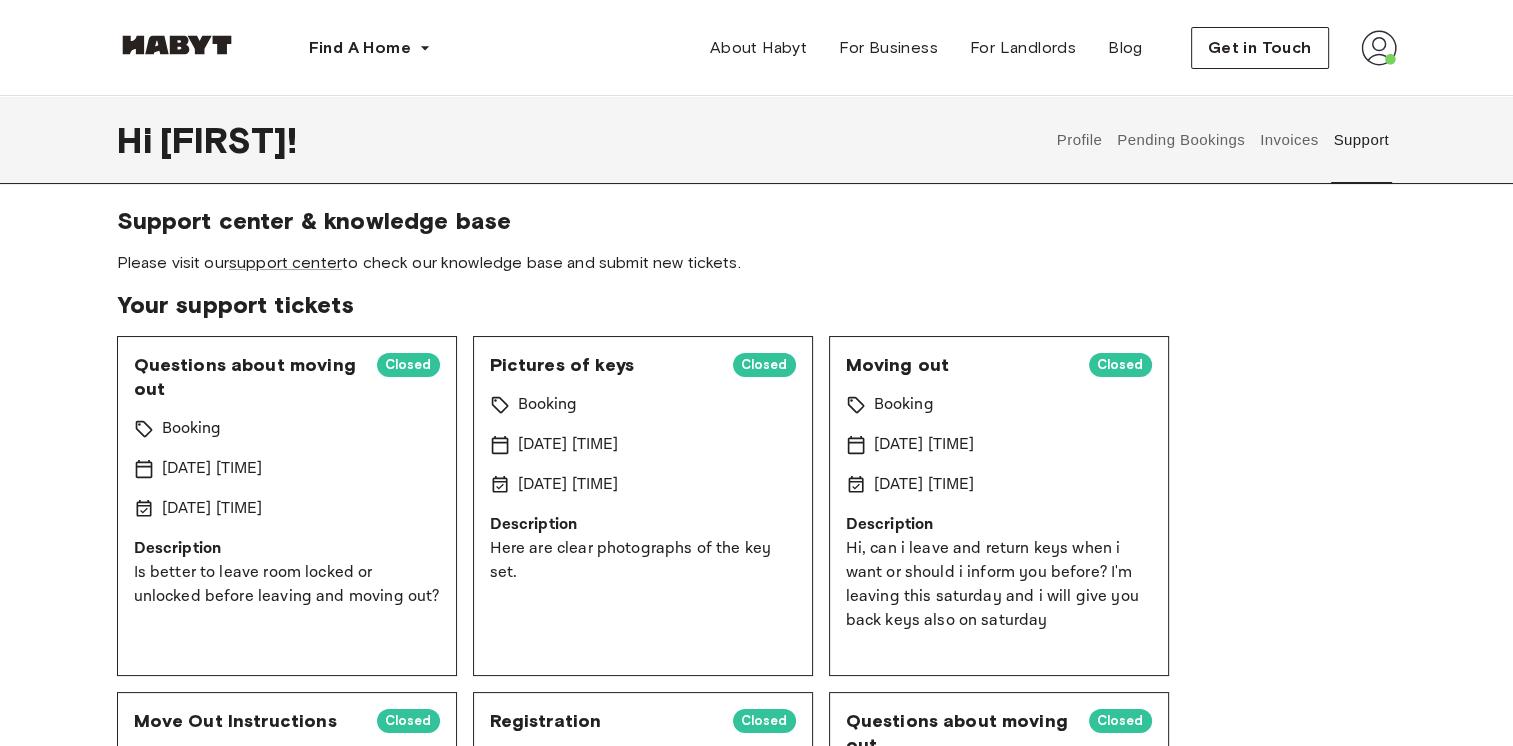 click at bounding box center (1379, 48) 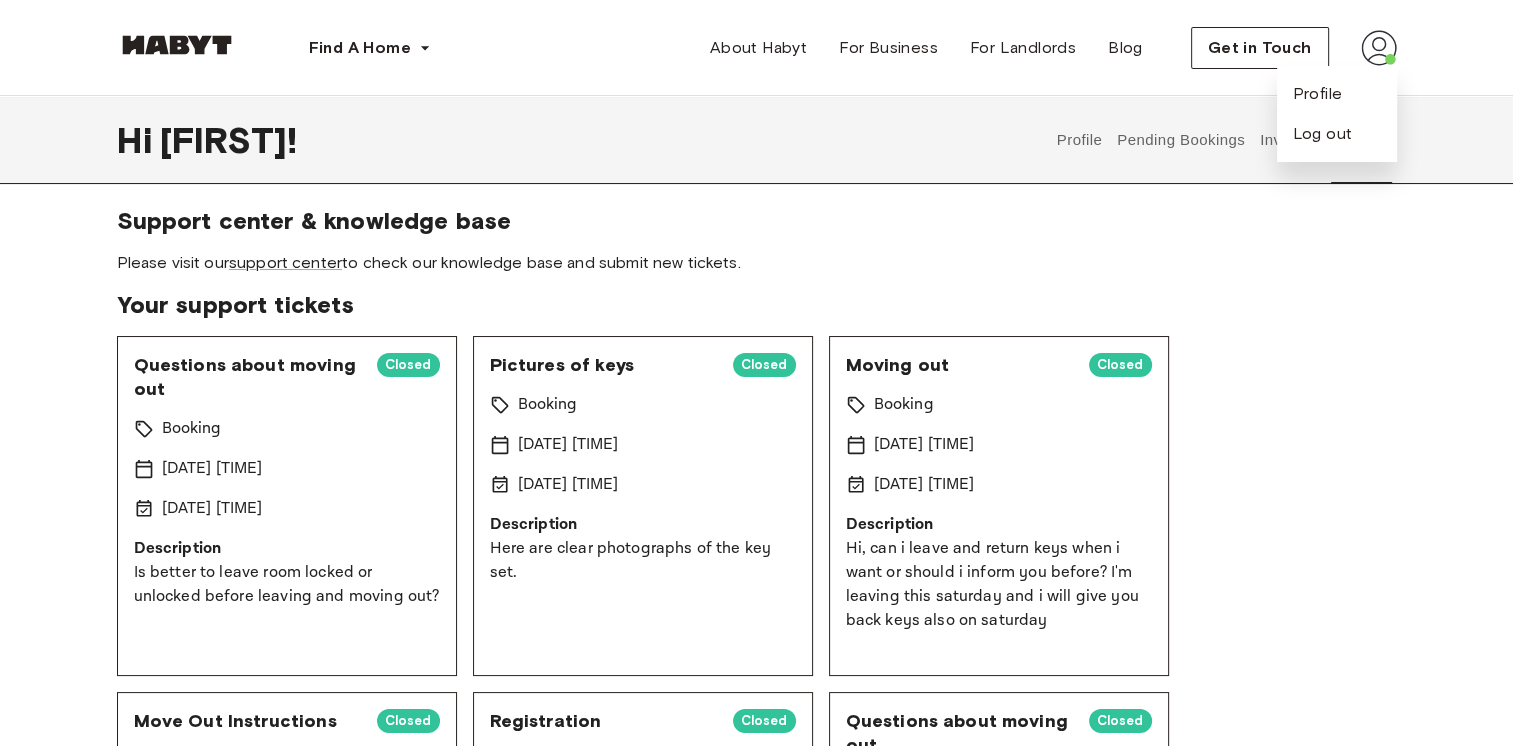 click on "Your support tickets" at bounding box center (757, 305) 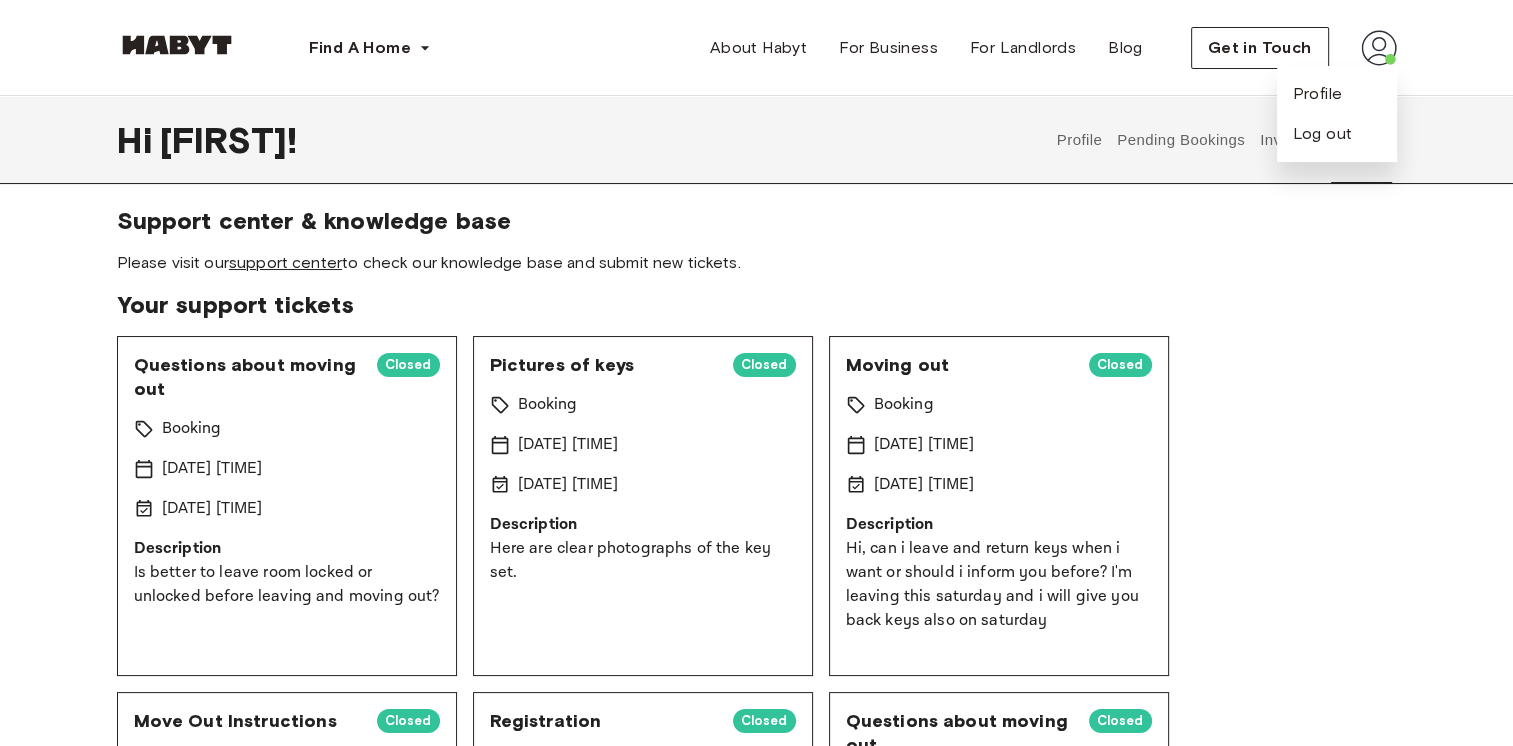 click on "support center" at bounding box center (285, 262) 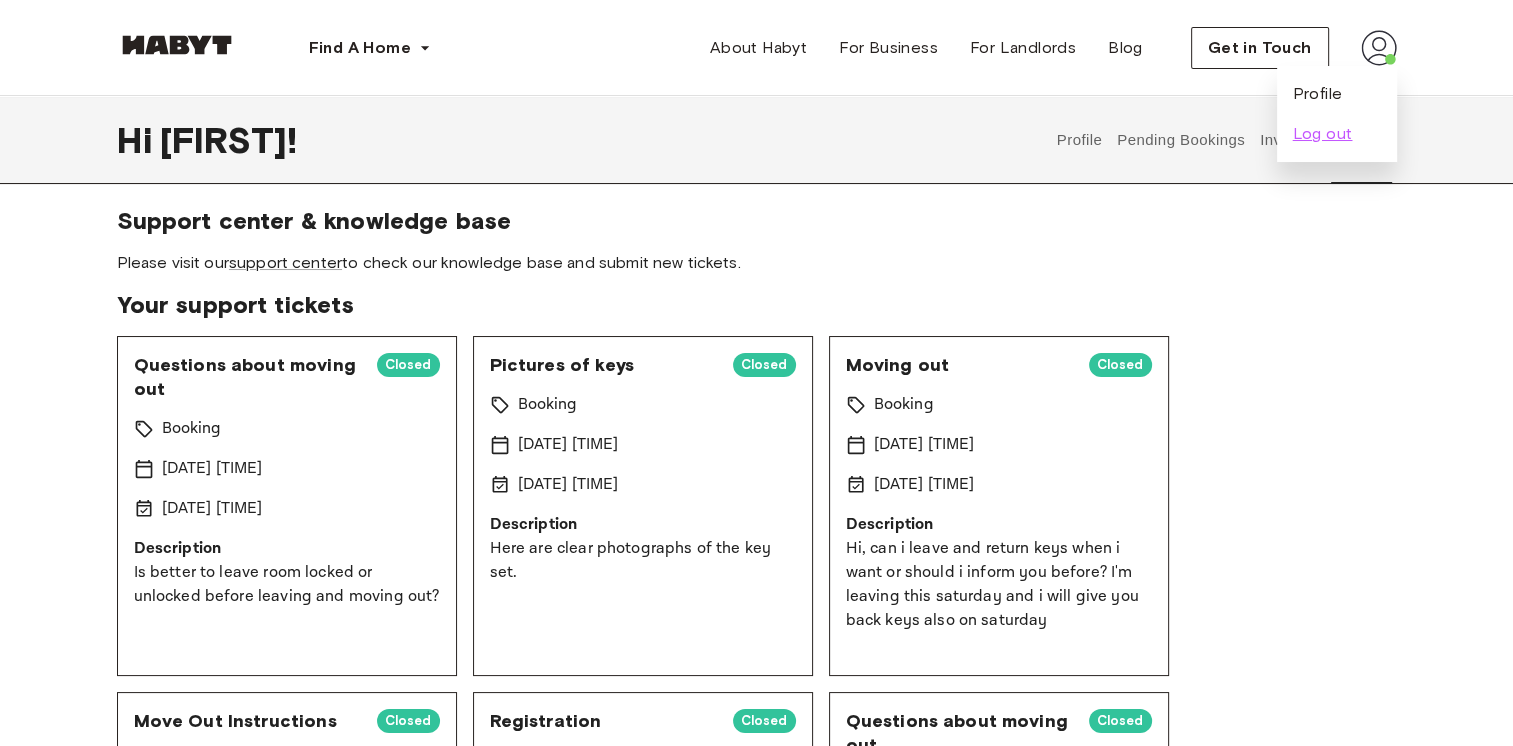 click on "Log out" at bounding box center [1323, 134] 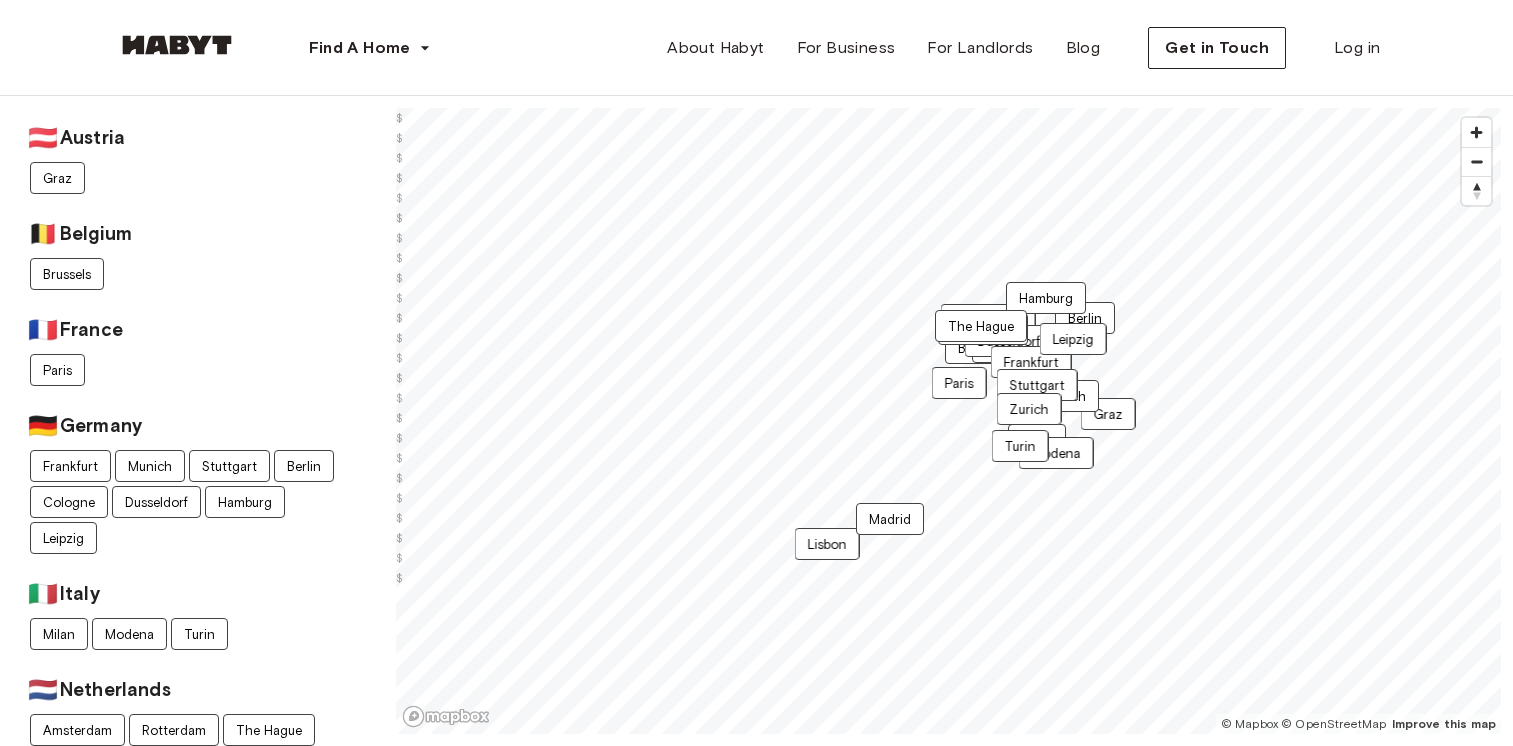 scroll, scrollTop: 0, scrollLeft: 0, axis: both 